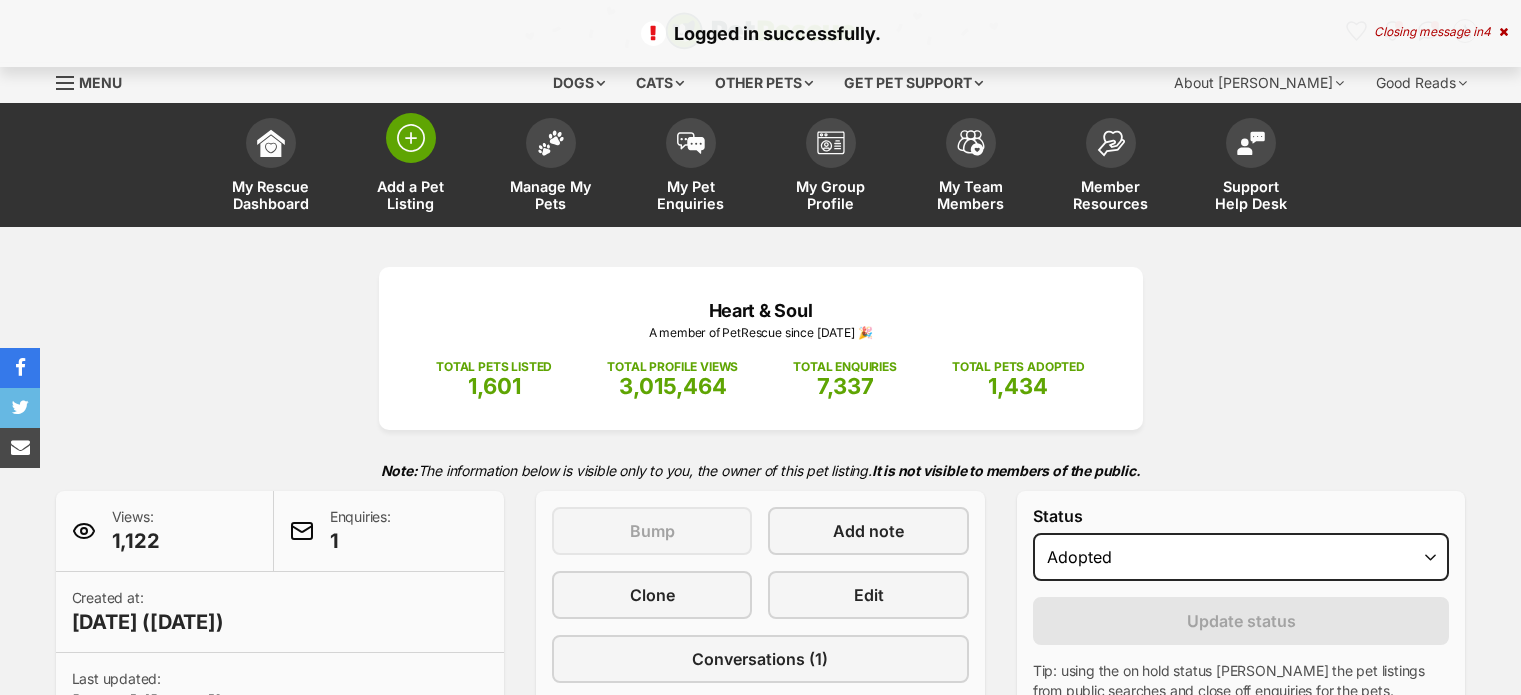 scroll, scrollTop: 0, scrollLeft: 0, axis: both 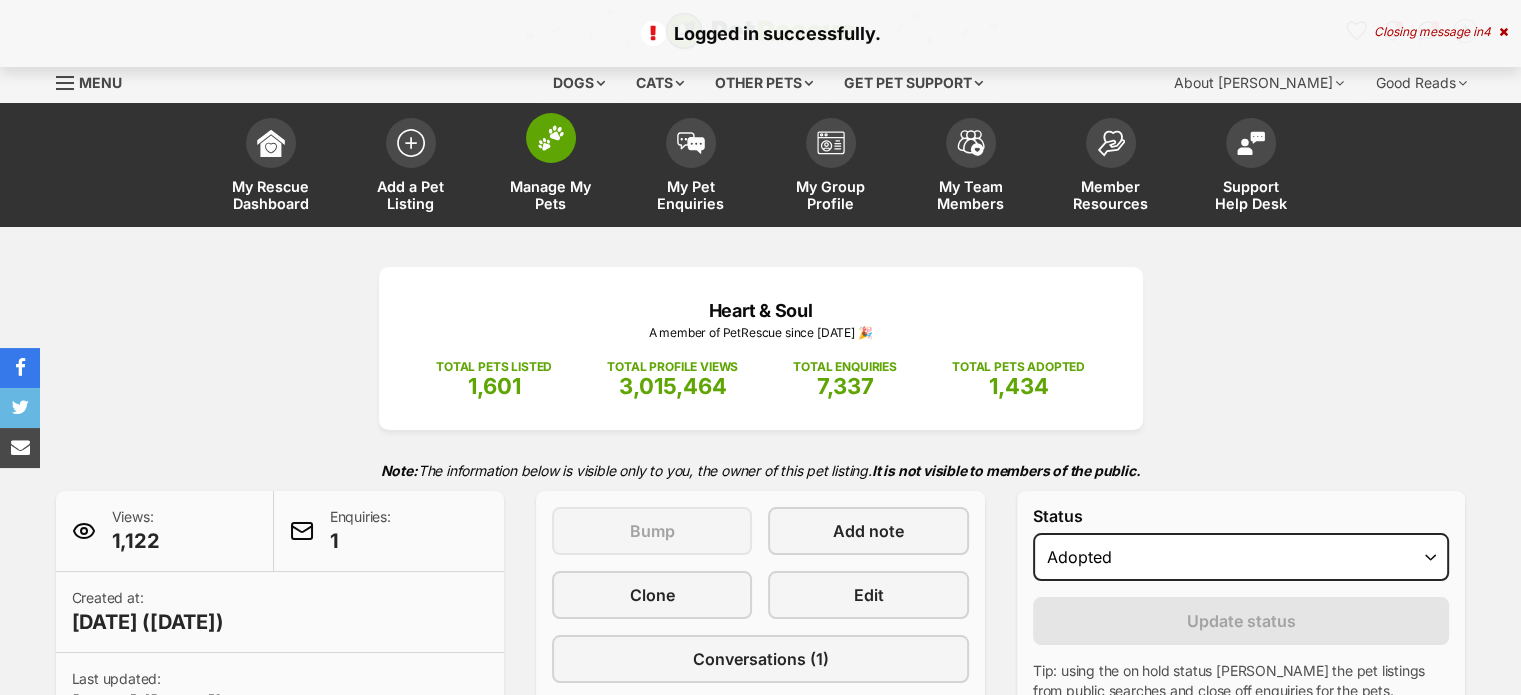 click on "Manage My Pets" at bounding box center (551, 195) 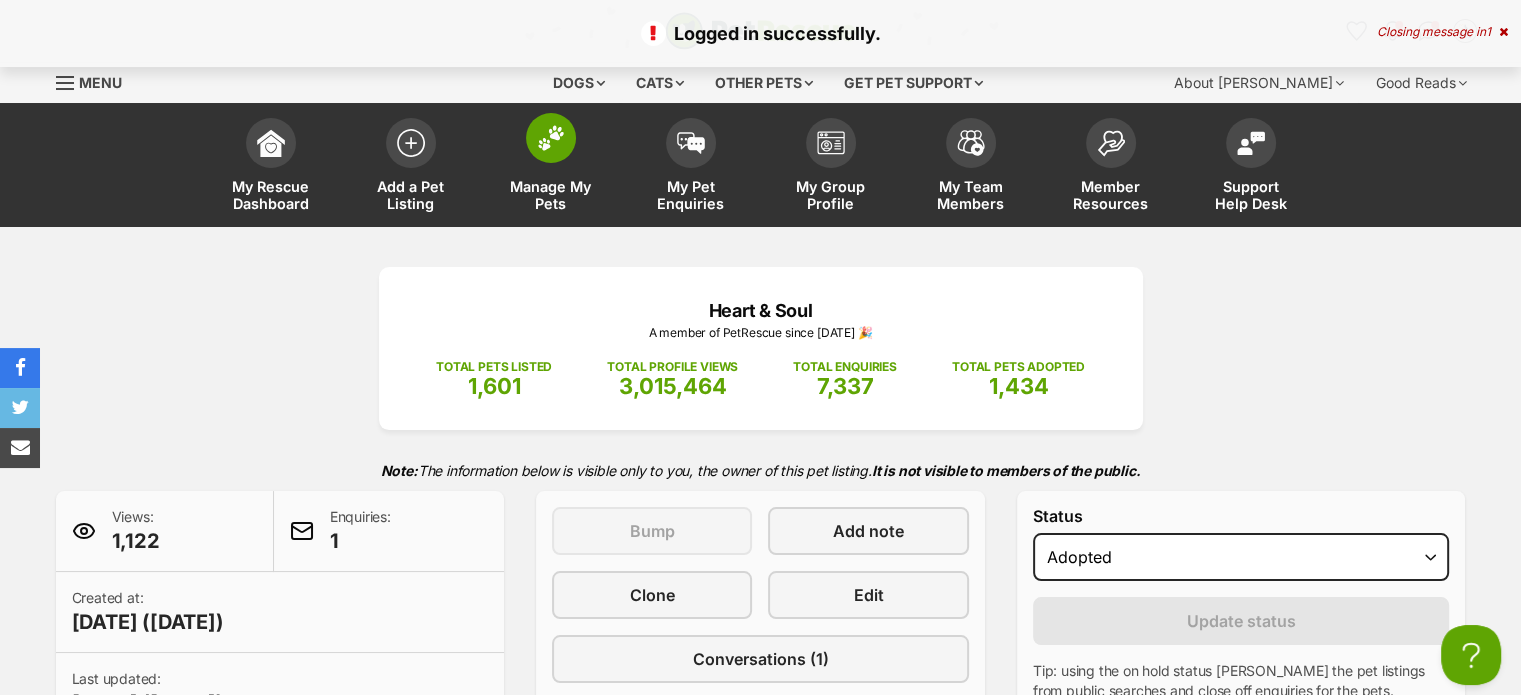 scroll, scrollTop: 0, scrollLeft: 0, axis: both 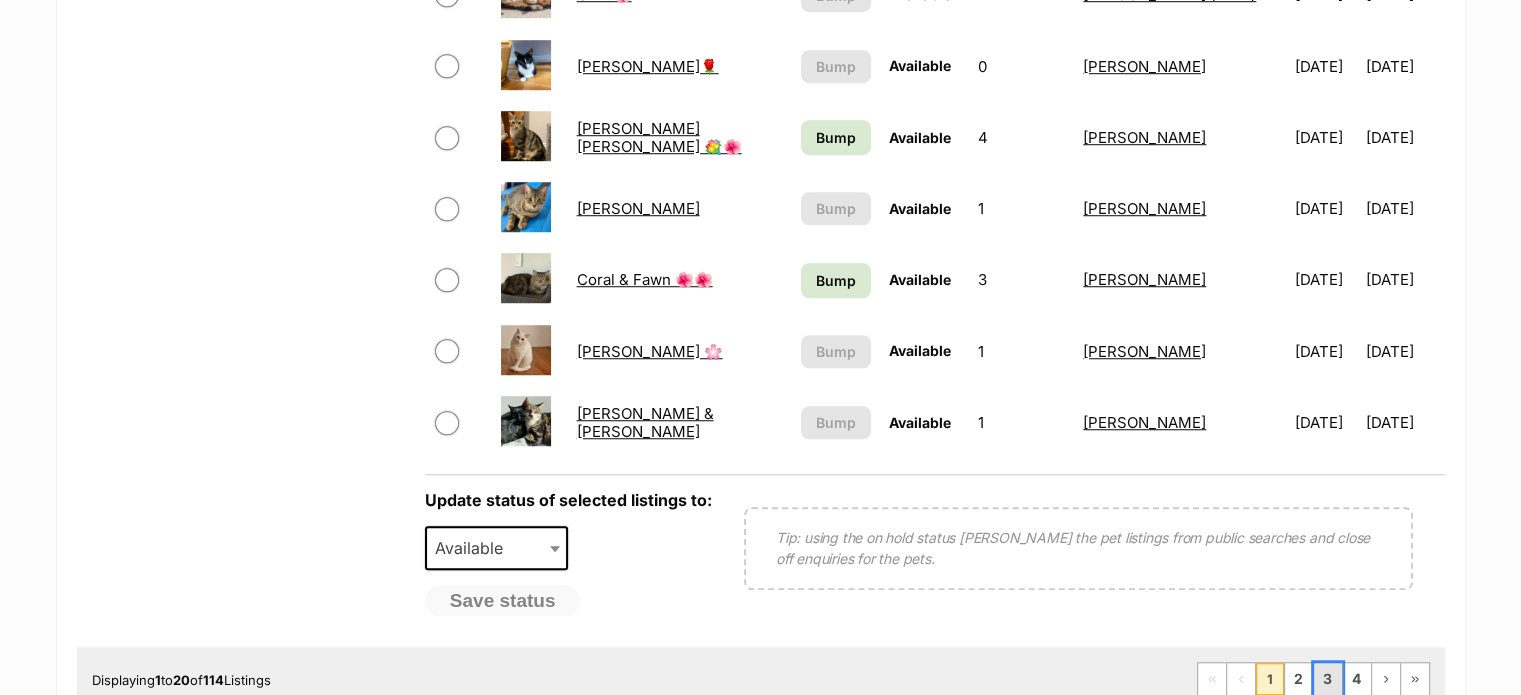 click on "3" at bounding box center [1328, 679] 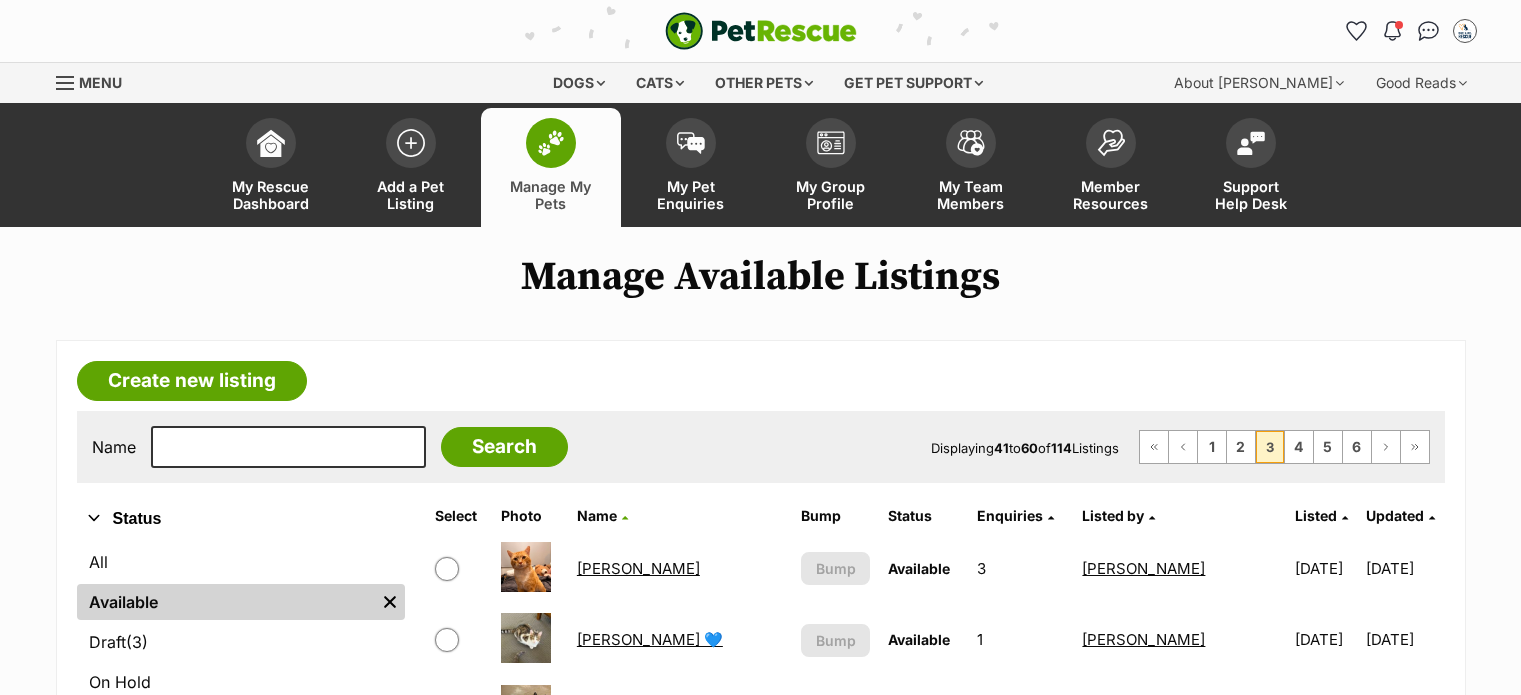 scroll, scrollTop: 0, scrollLeft: 0, axis: both 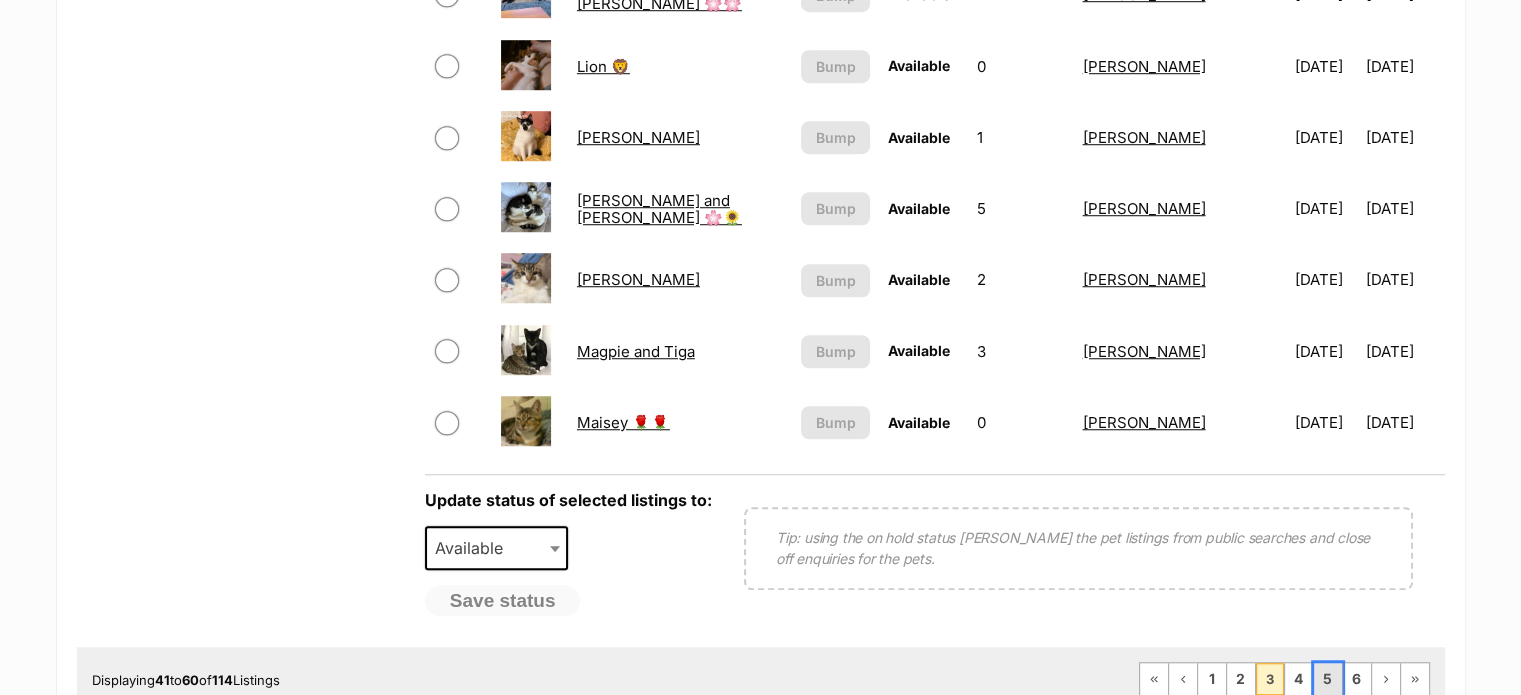 click on "5" at bounding box center (1328, 679) 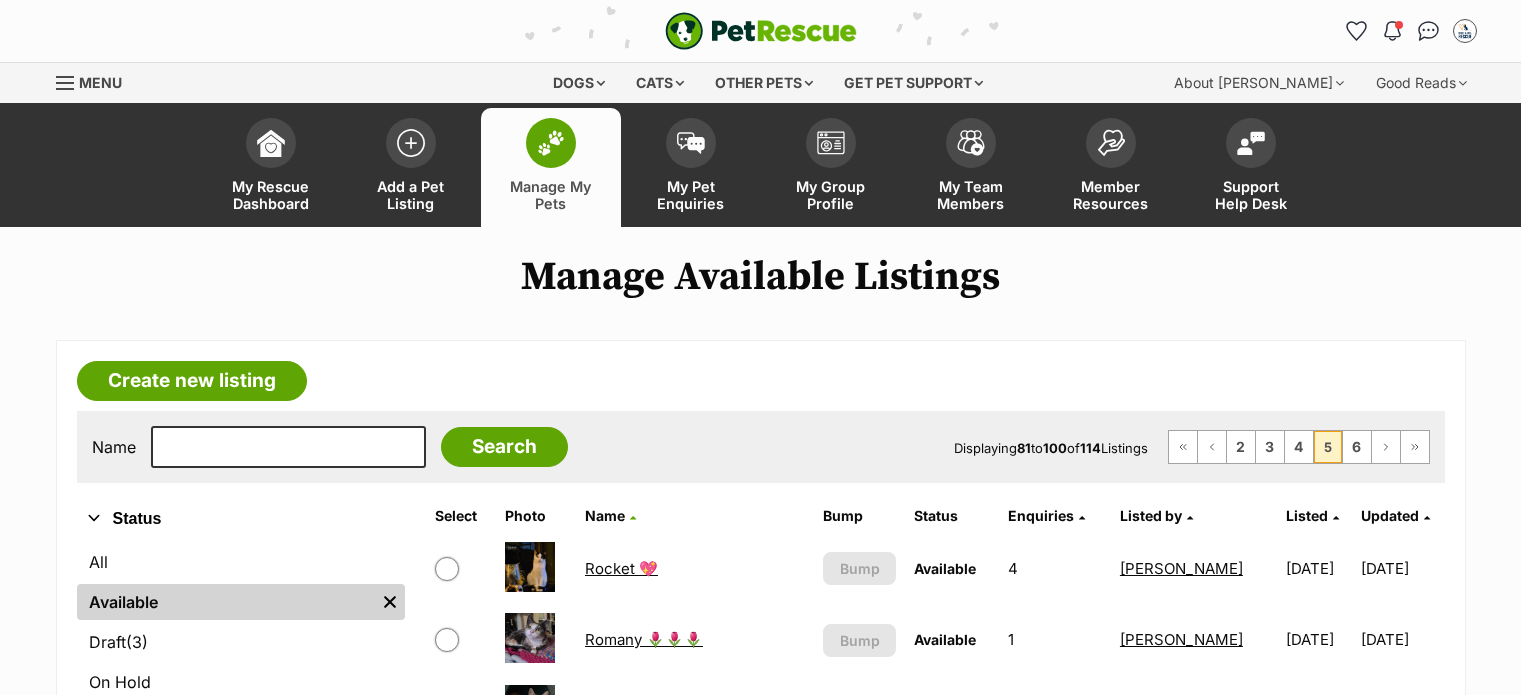scroll, scrollTop: 0, scrollLeft: 0, axis: both 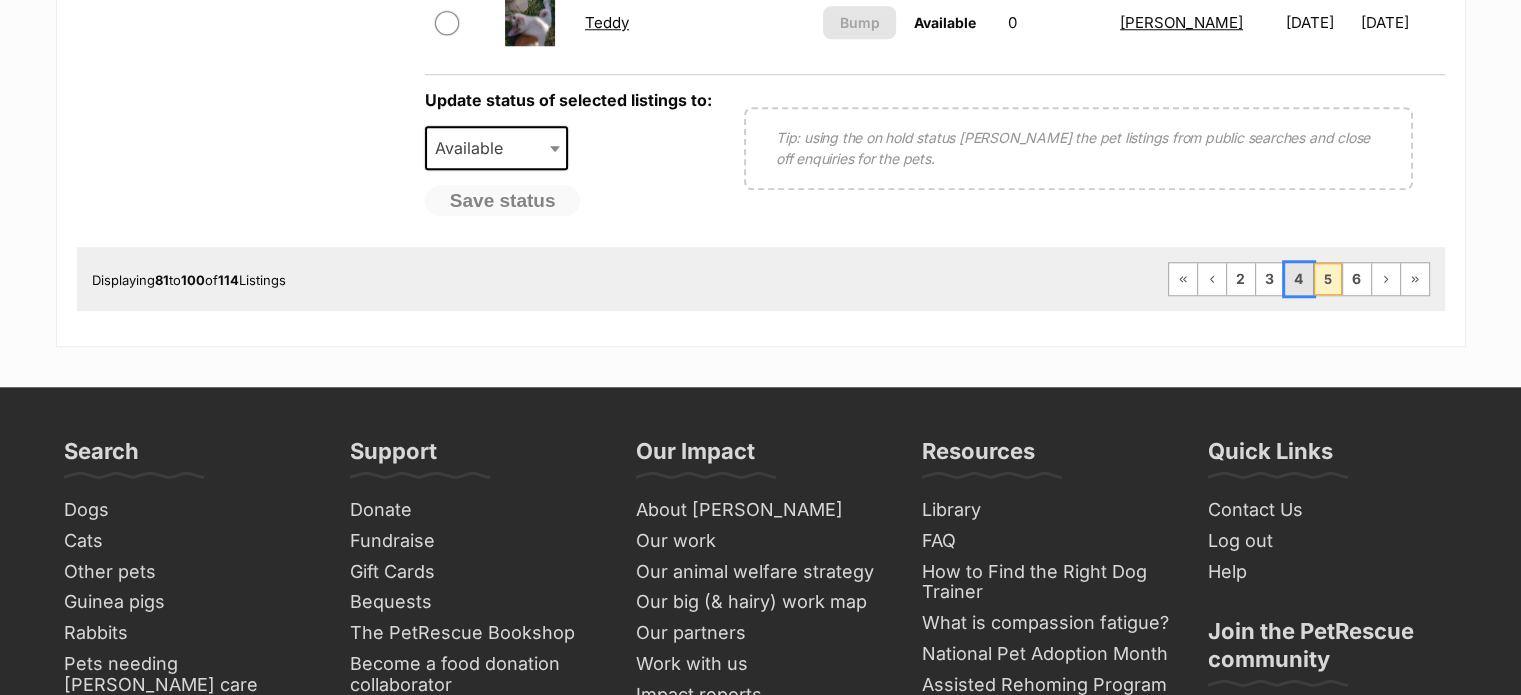 click on "4" at bounding box center (1299, 279) 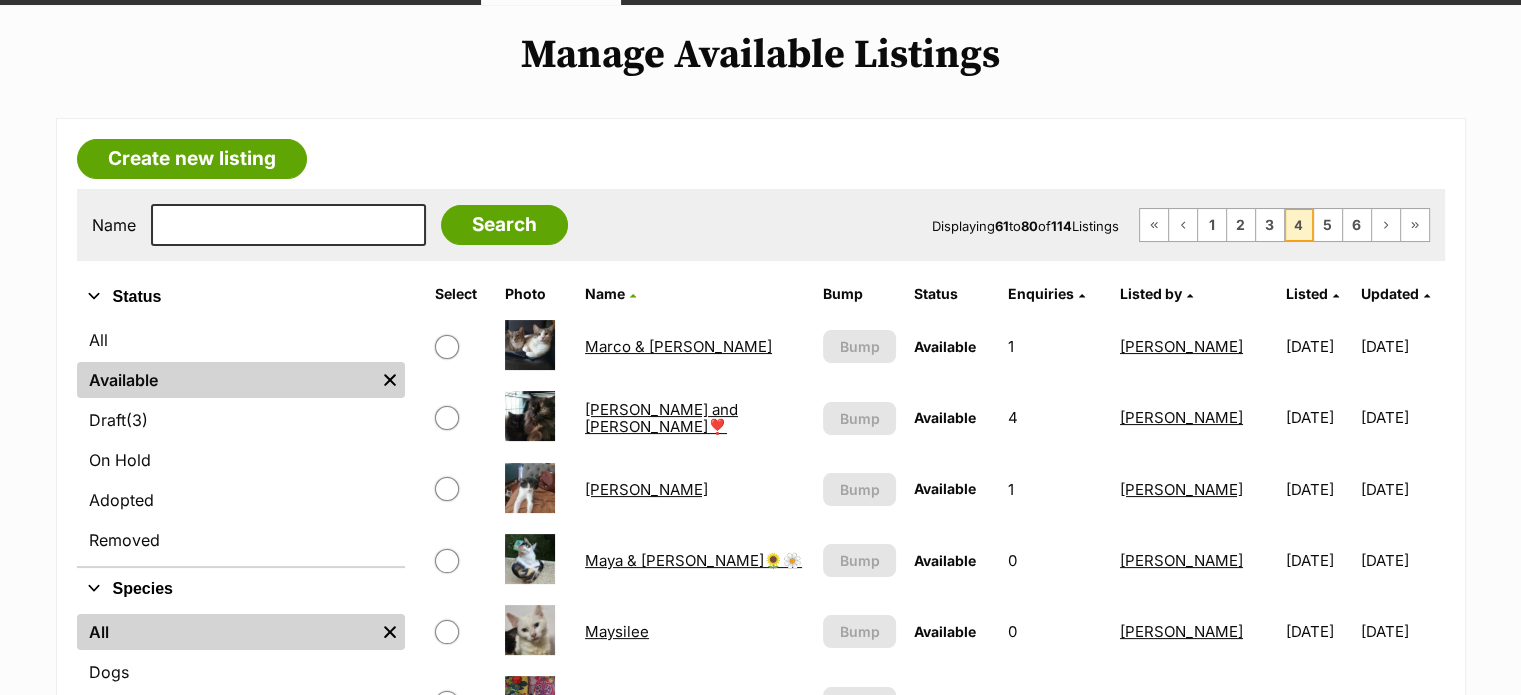 scroll, scrollTop: 300, scrollLeft: 0, axis: vertical 